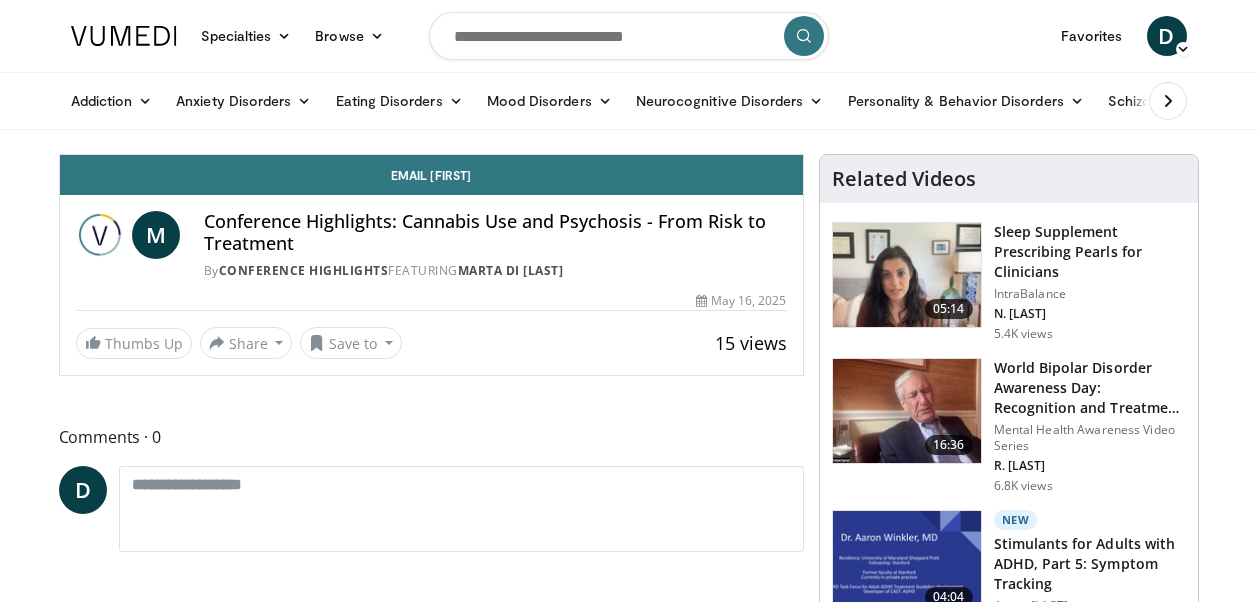 scroll, scrollTop: 0, scrollLeft: 0, axis: both 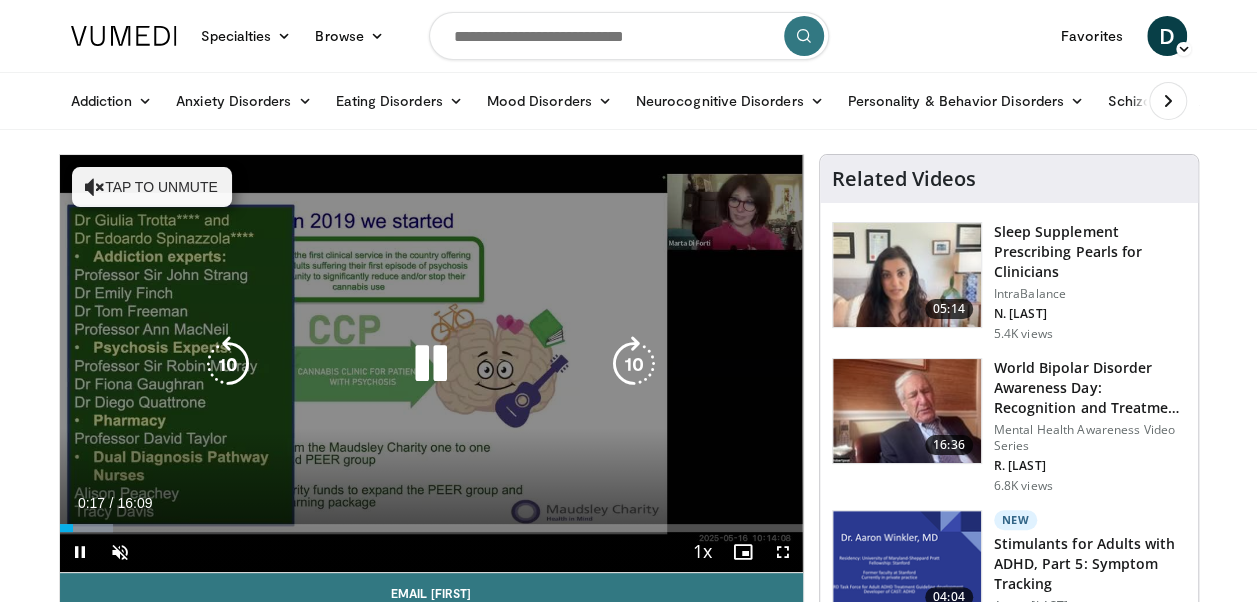 click at bounding box center [95, 187] 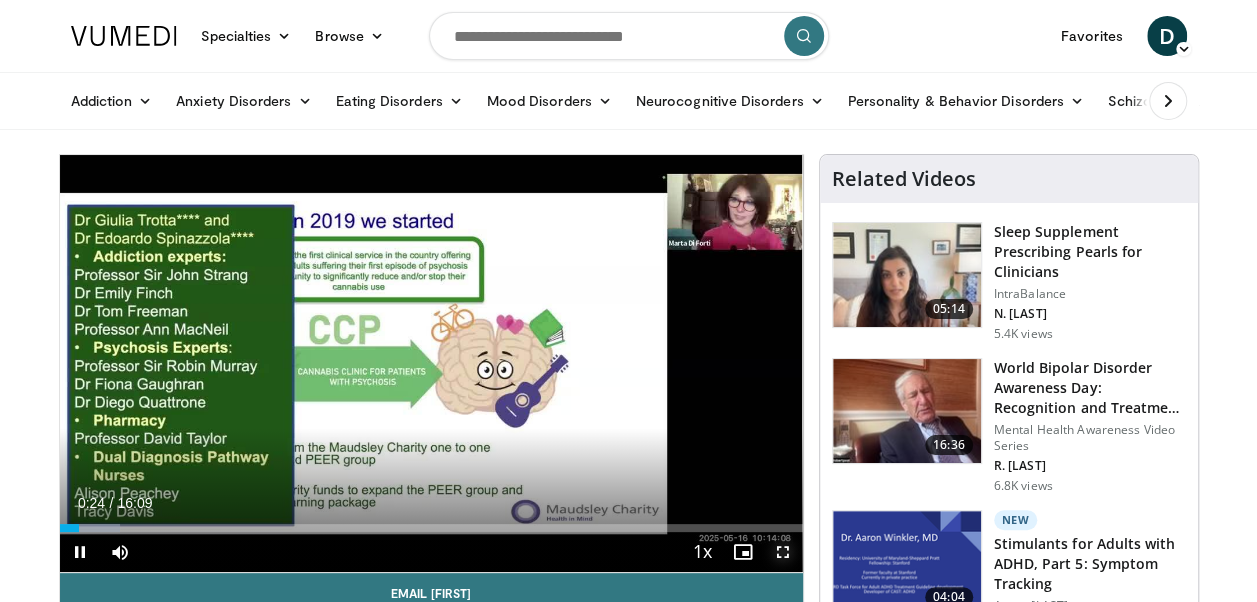 click at bounding box center [783, 552] 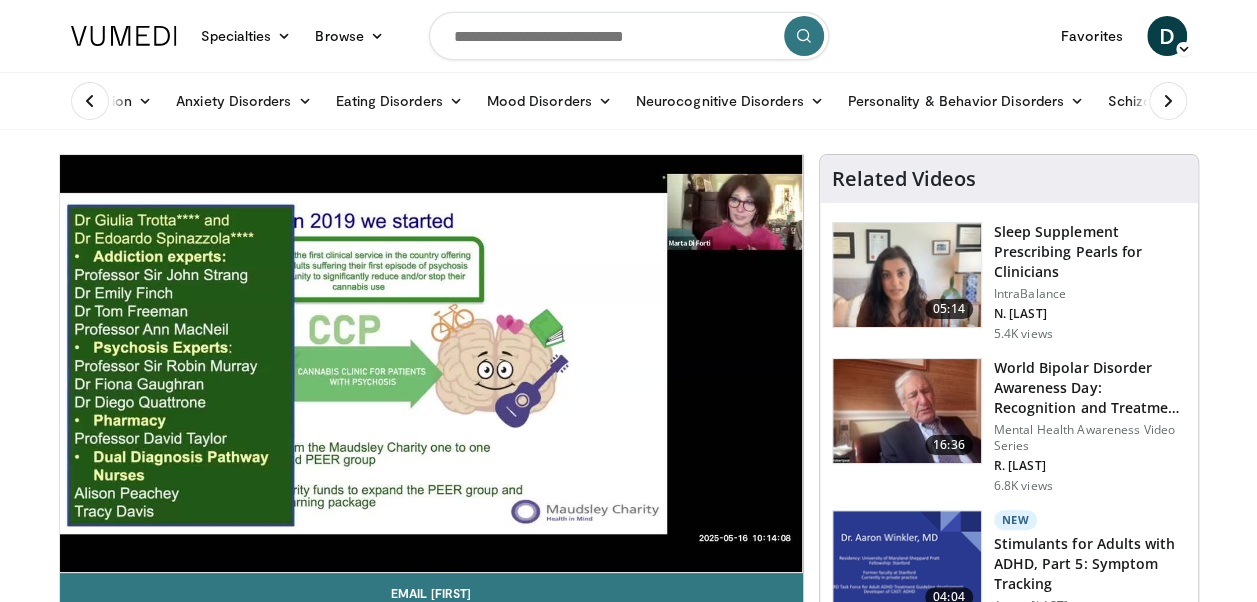 click at bounding box center [629, 36] 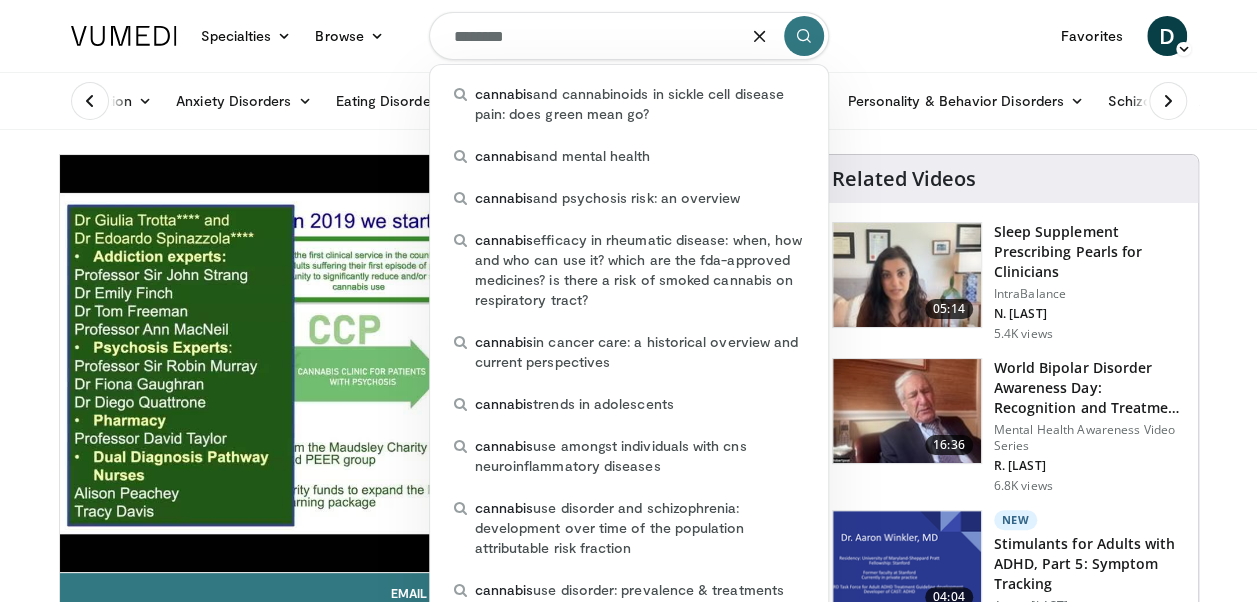 type on "********" 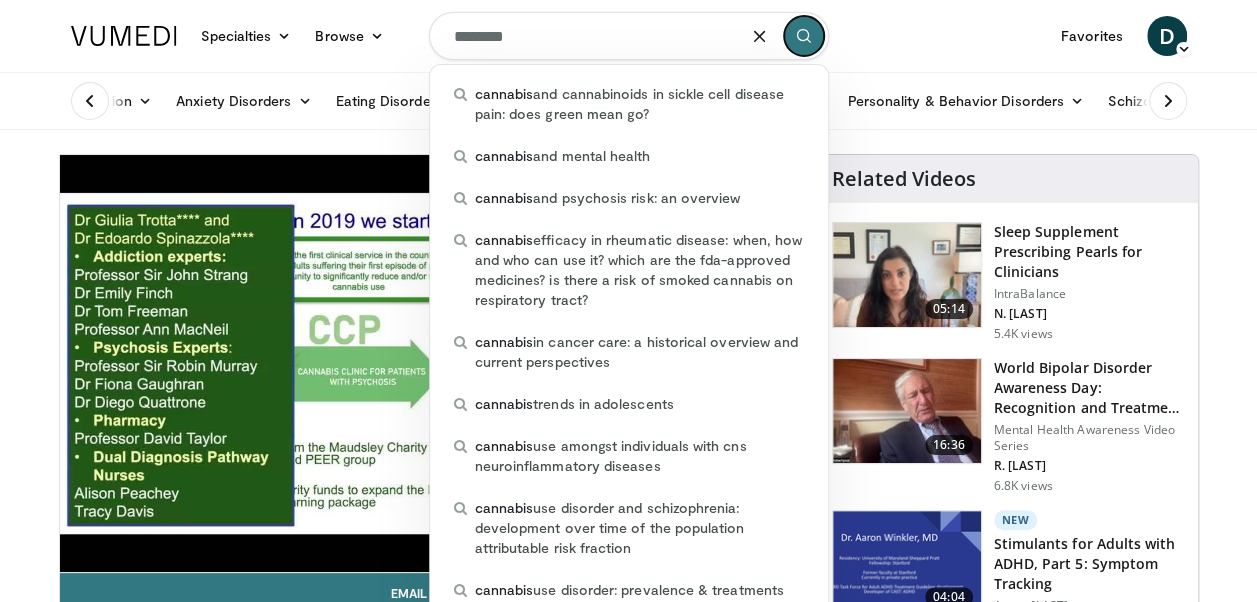 click at bounding box center [804, 36] 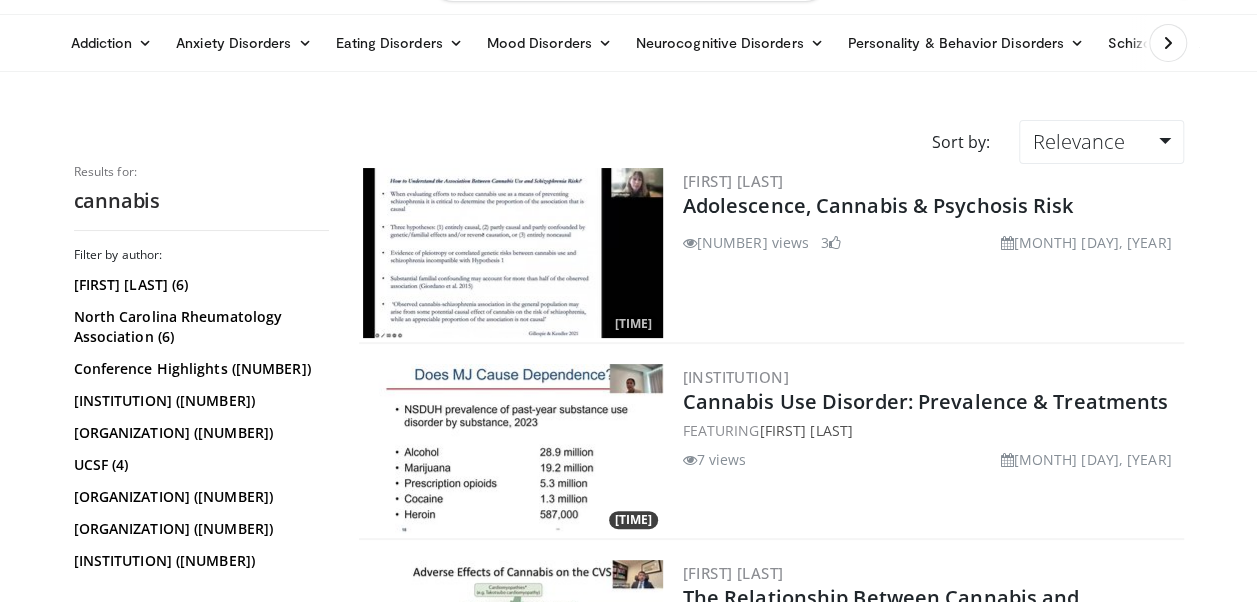 scroll, scrollTop: 0, scrollLeft: 0, axis: both 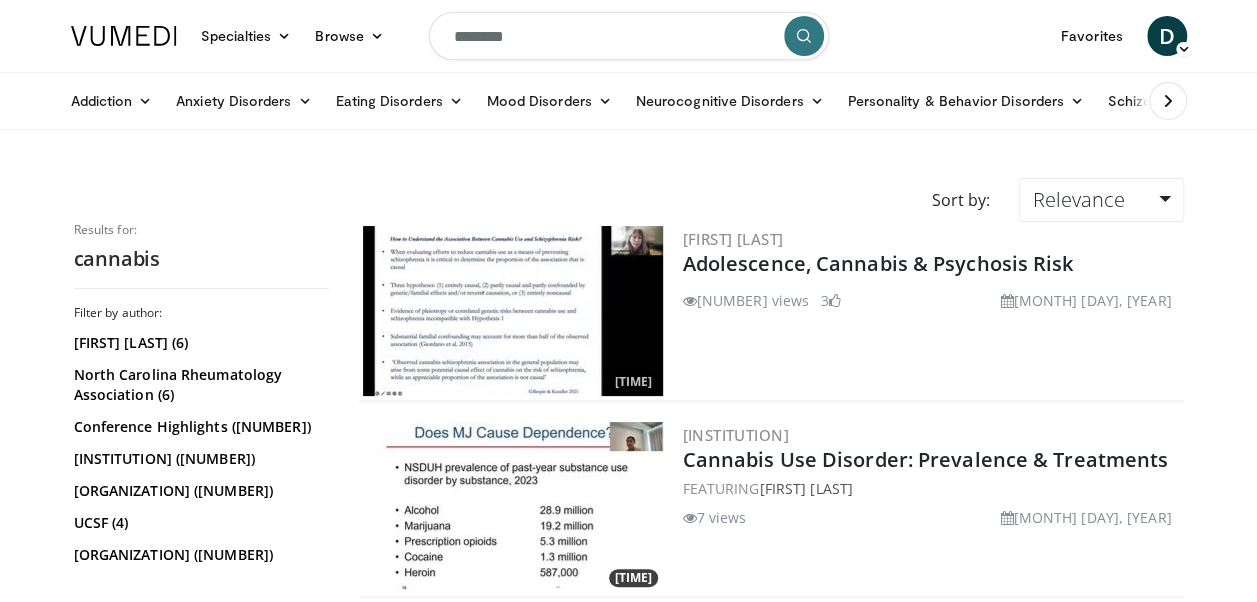 click at bounding box center (513, 311) 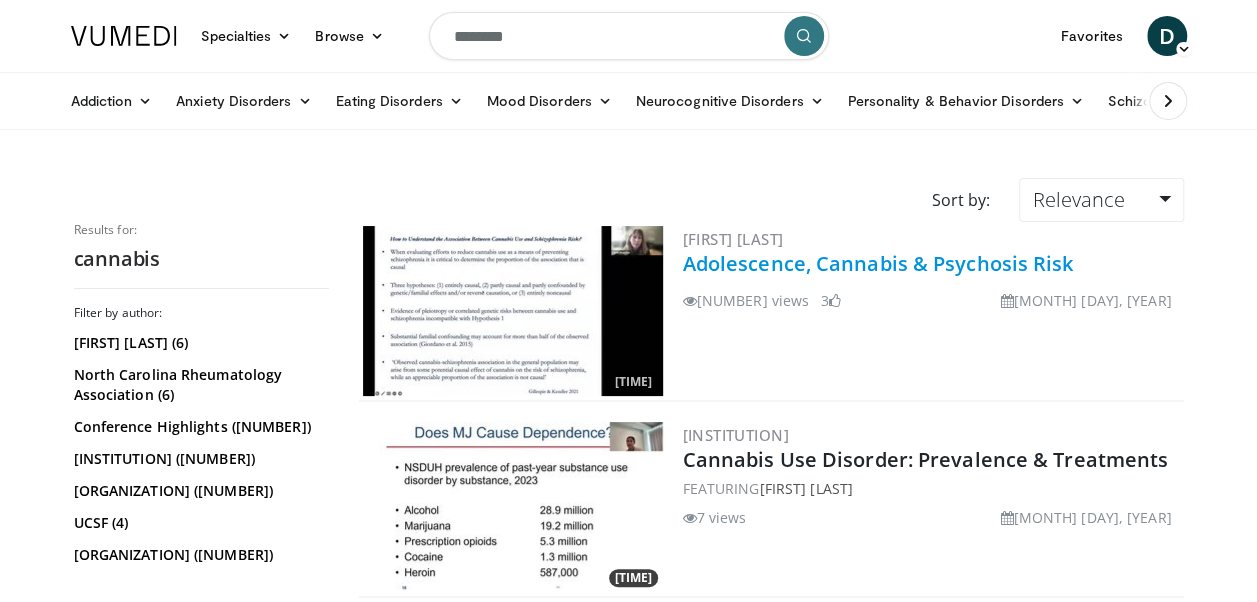 click on "Adolescence, Cannabis & Psychosis Risk" at bounding box center [878, 263] 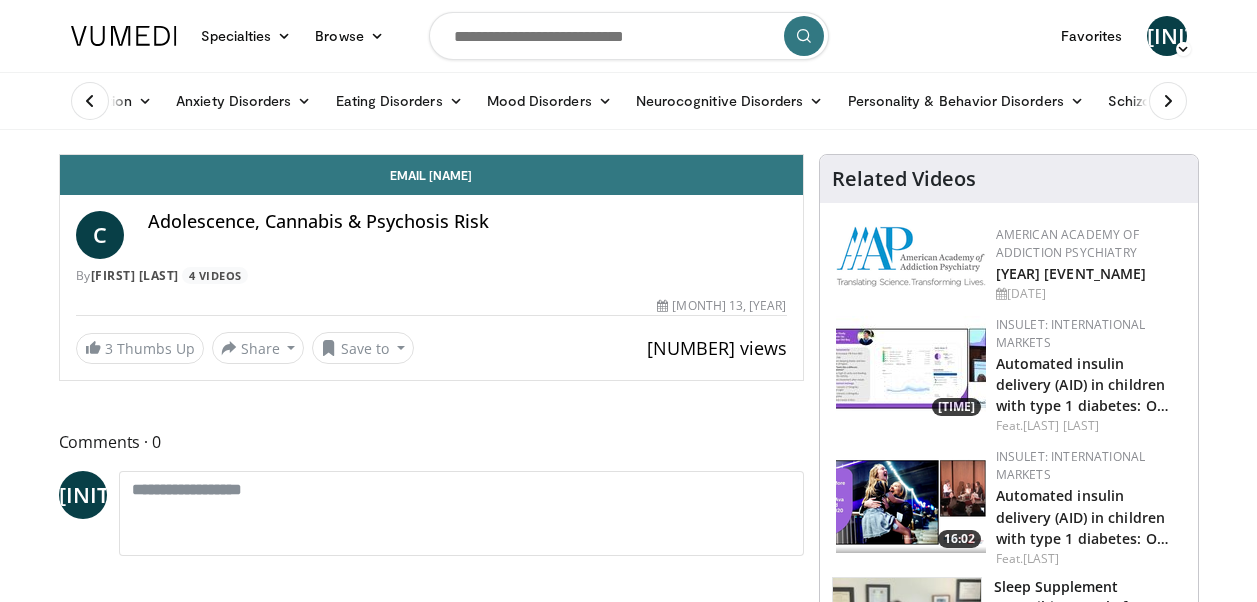 scroll, scrollTop: 0, scrollLeft: 0, axis: both 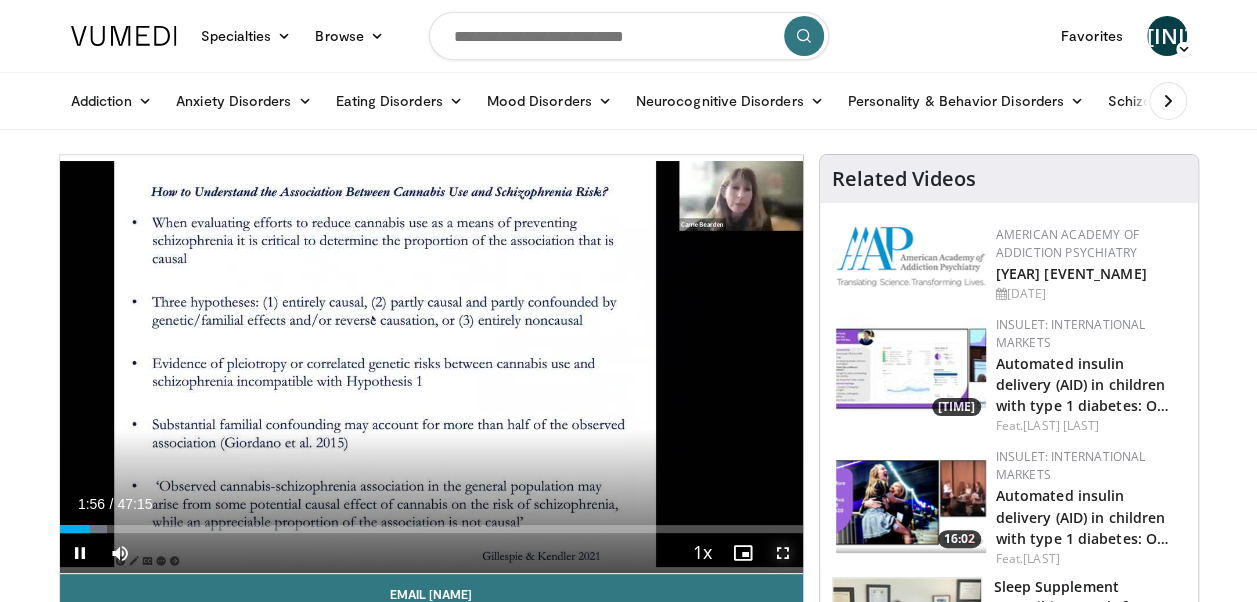 click at bounding box center [783, 553] 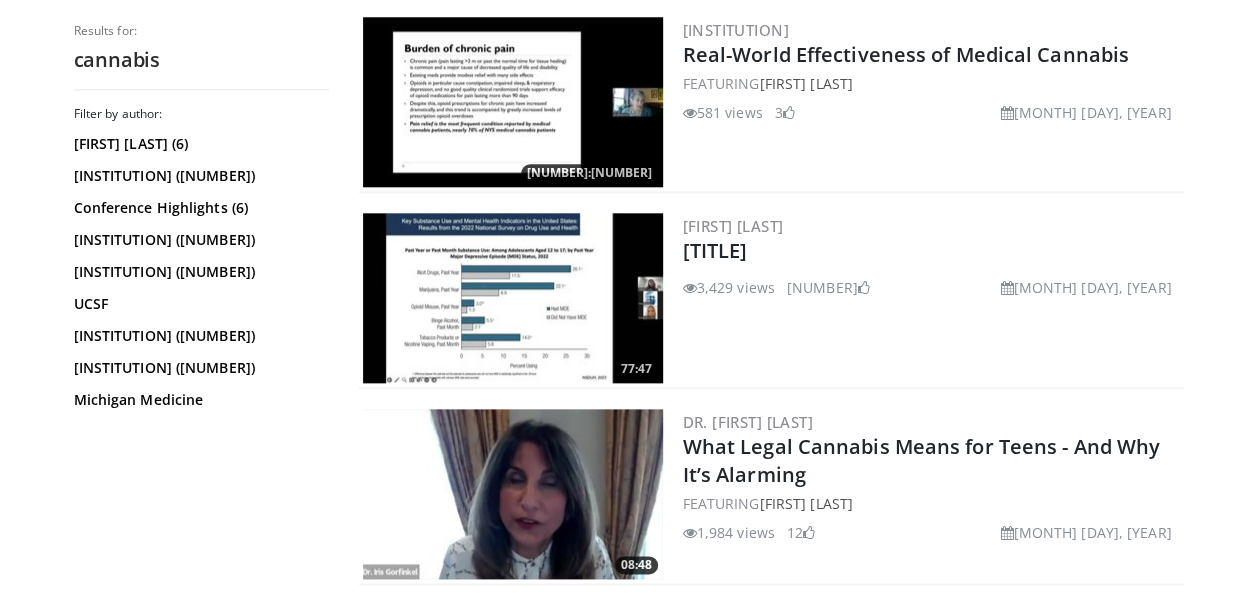 scroll, scrollTop: 996, scrollLeft: 0, axis: vertical 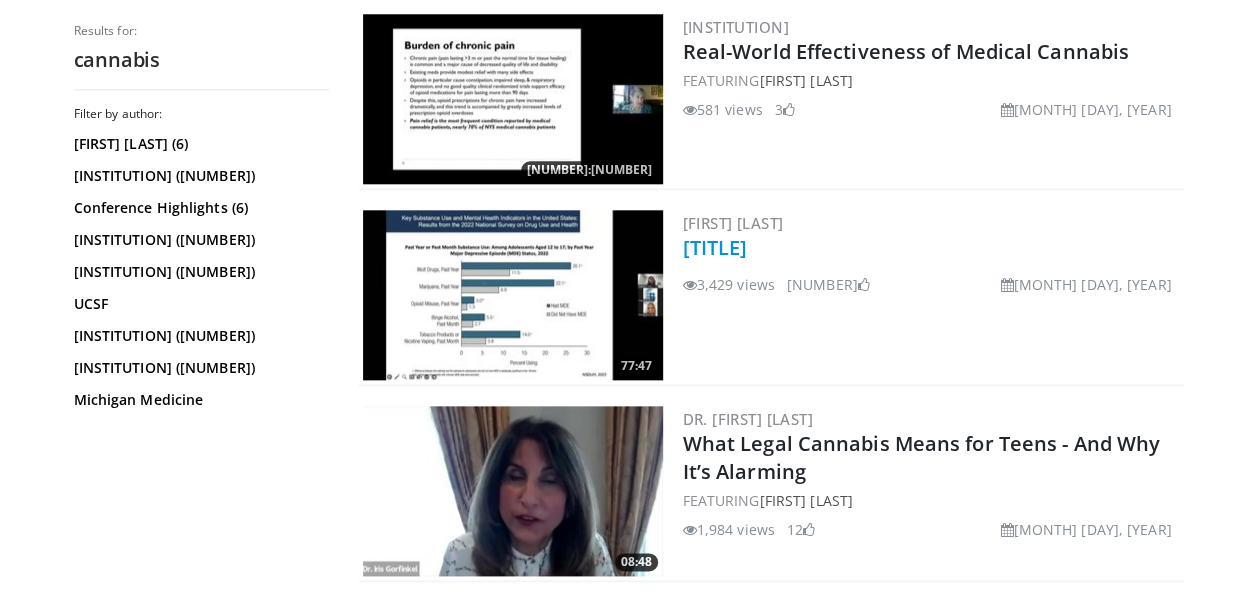 click on "Cannabis and Mental Health" at bounding box center (715, 247) 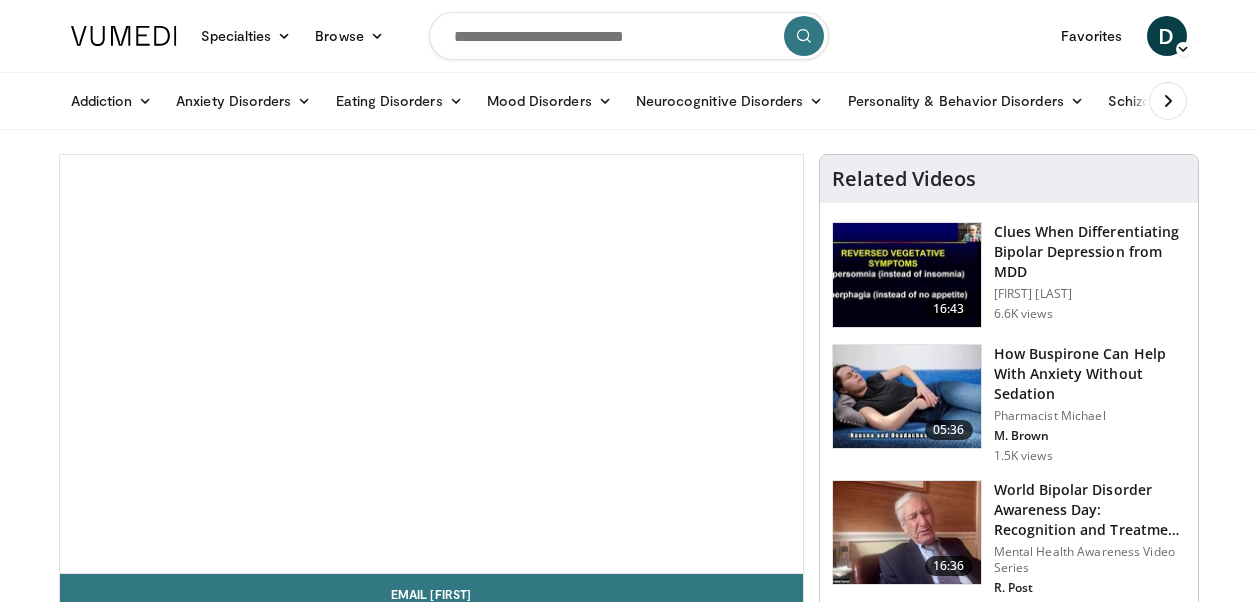 scroll, scrollTop: 0, scrollLeft: 0, axis: both 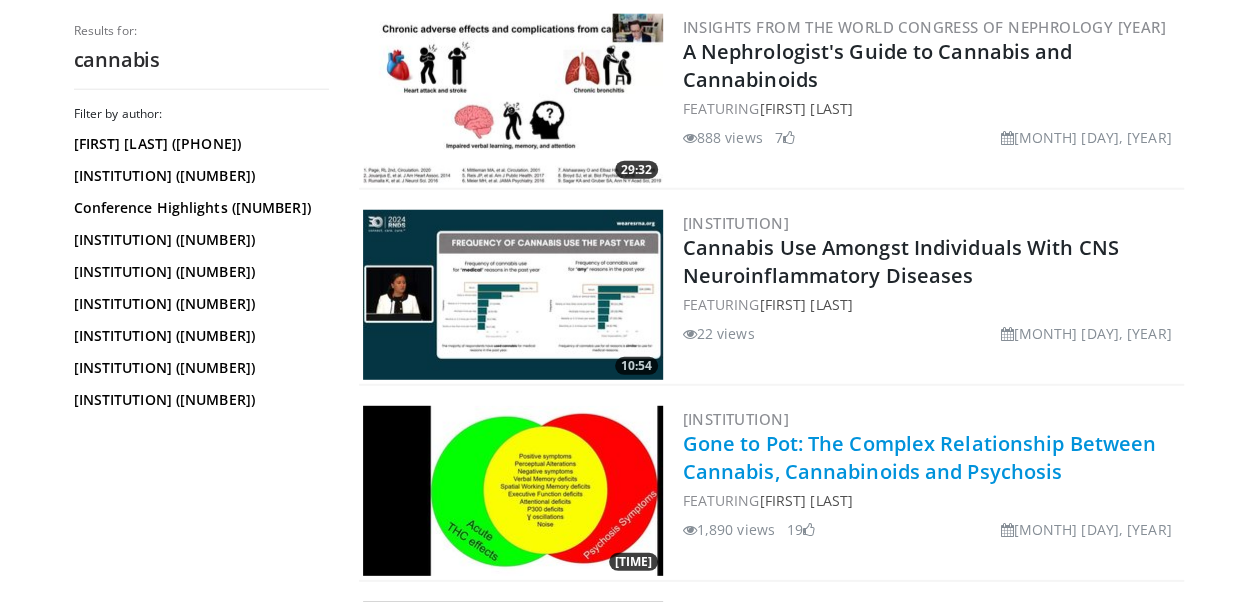 click on "Gone to Pot: The Complex Relationship Between Cannabis, Cannabinoids and Psychosis" at bounding box center (920, 457) 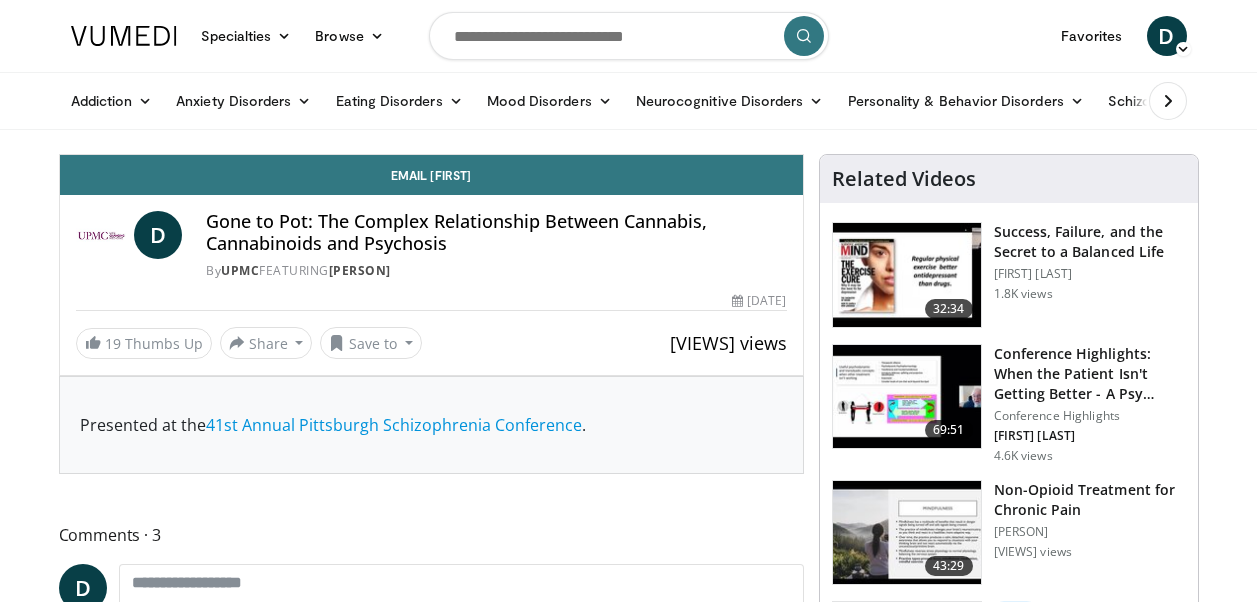 scroll, scrollTop: 0, scrollLeft: 0, axis: both 